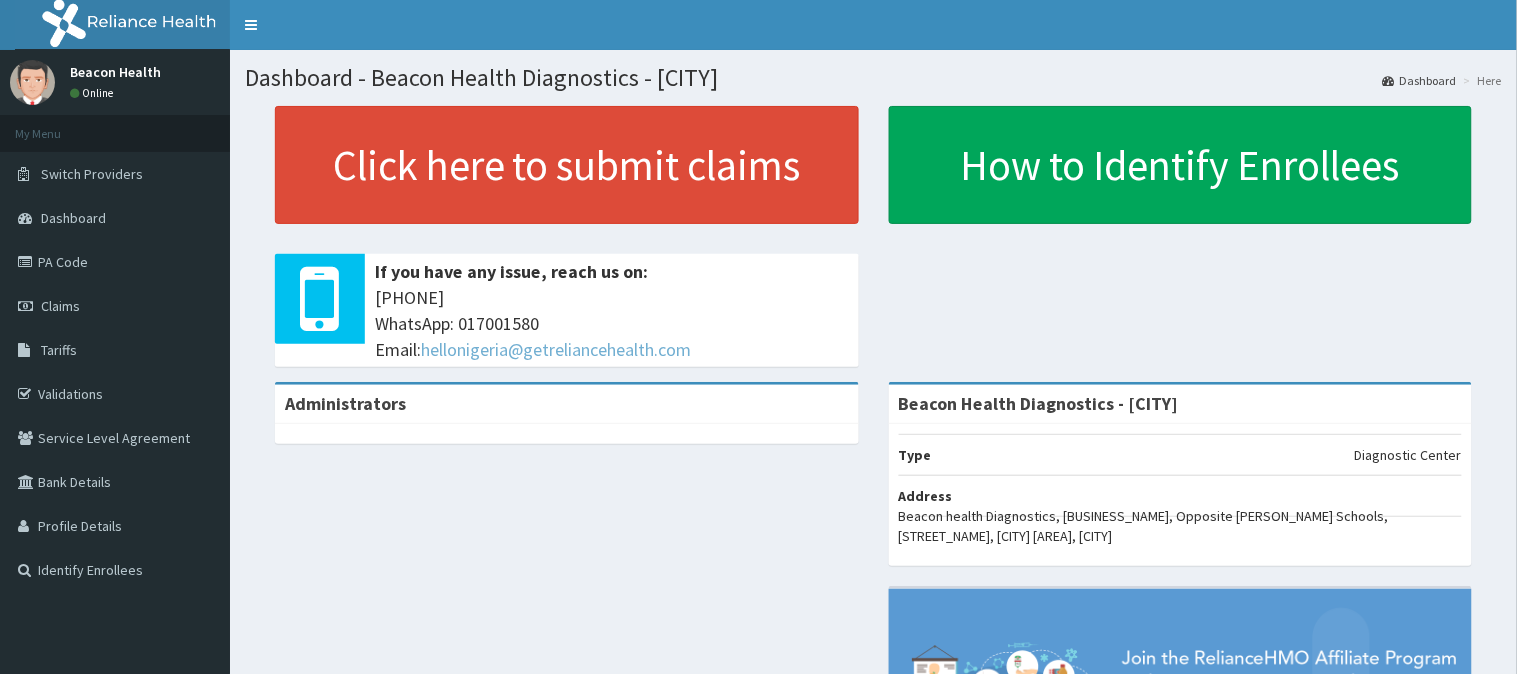 scroll, scrollTop: 0, scrollLeft: 0, axis: both 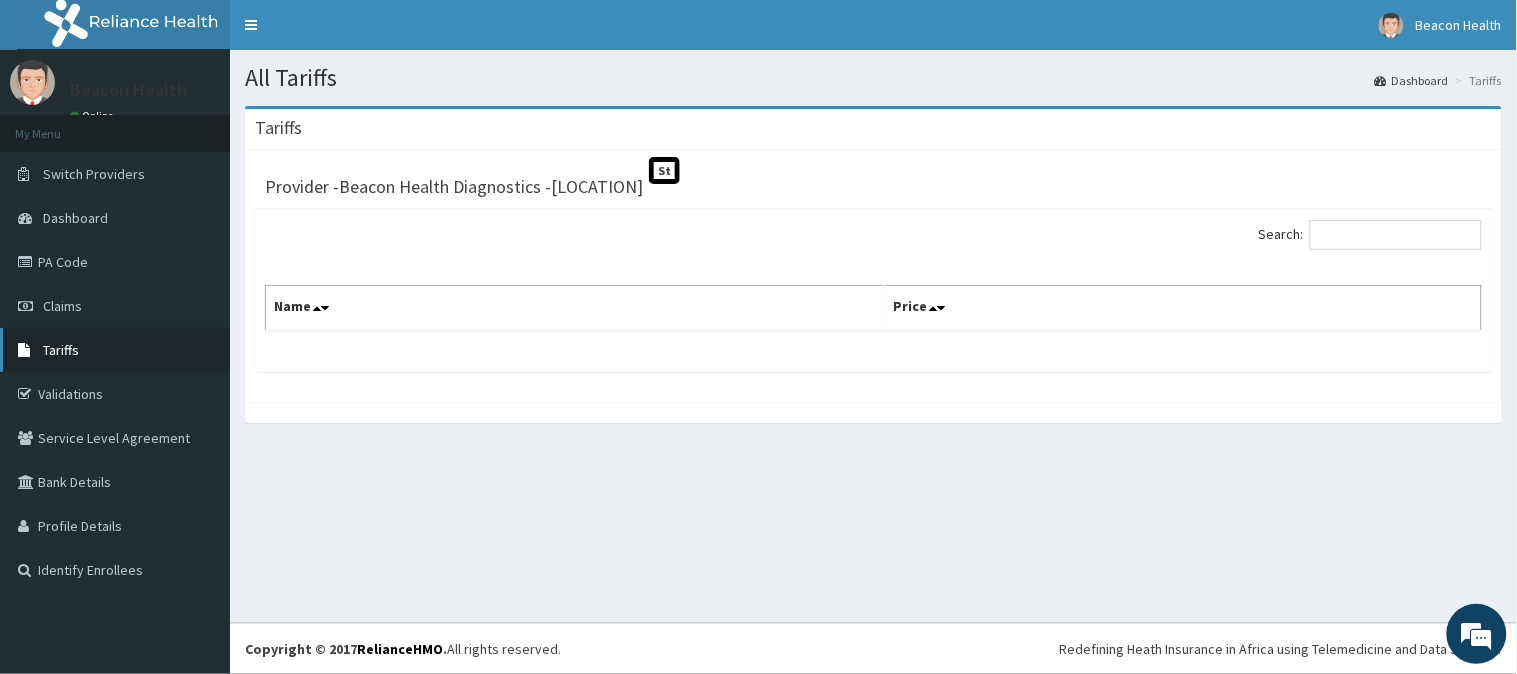 click on "Tariffs" at bounding box center [115, 350] 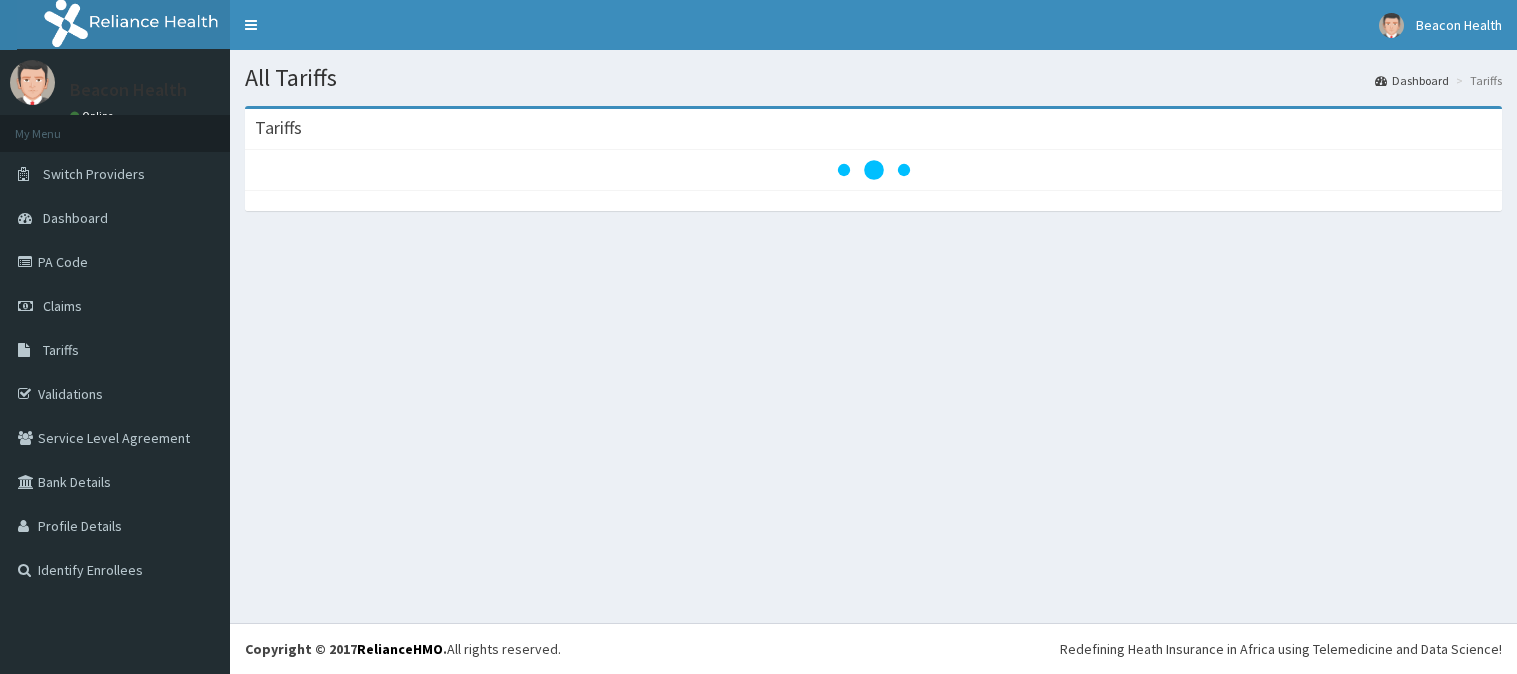 scroll, scrollTop: 0, scrollLeft: 0, axis: both 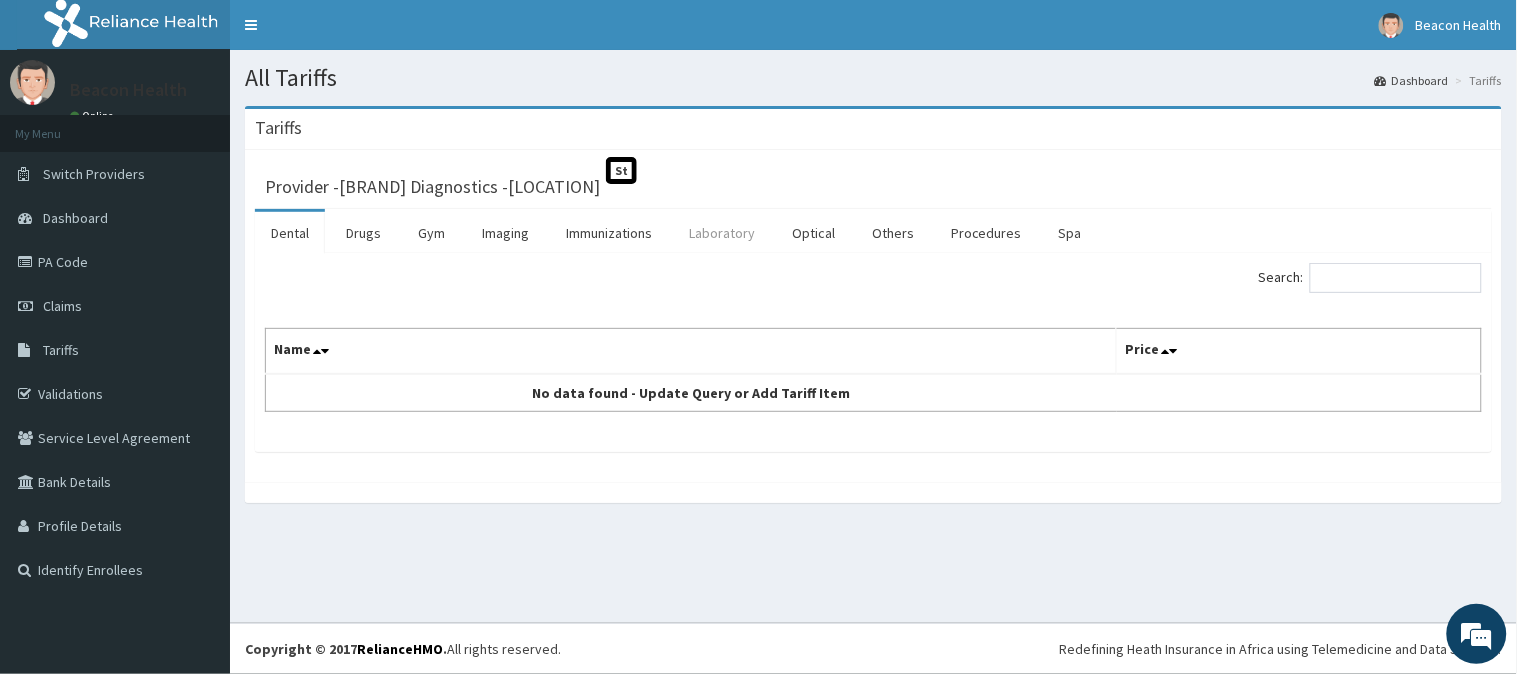 click on "Laboratory" at bounding box center (722, 233) 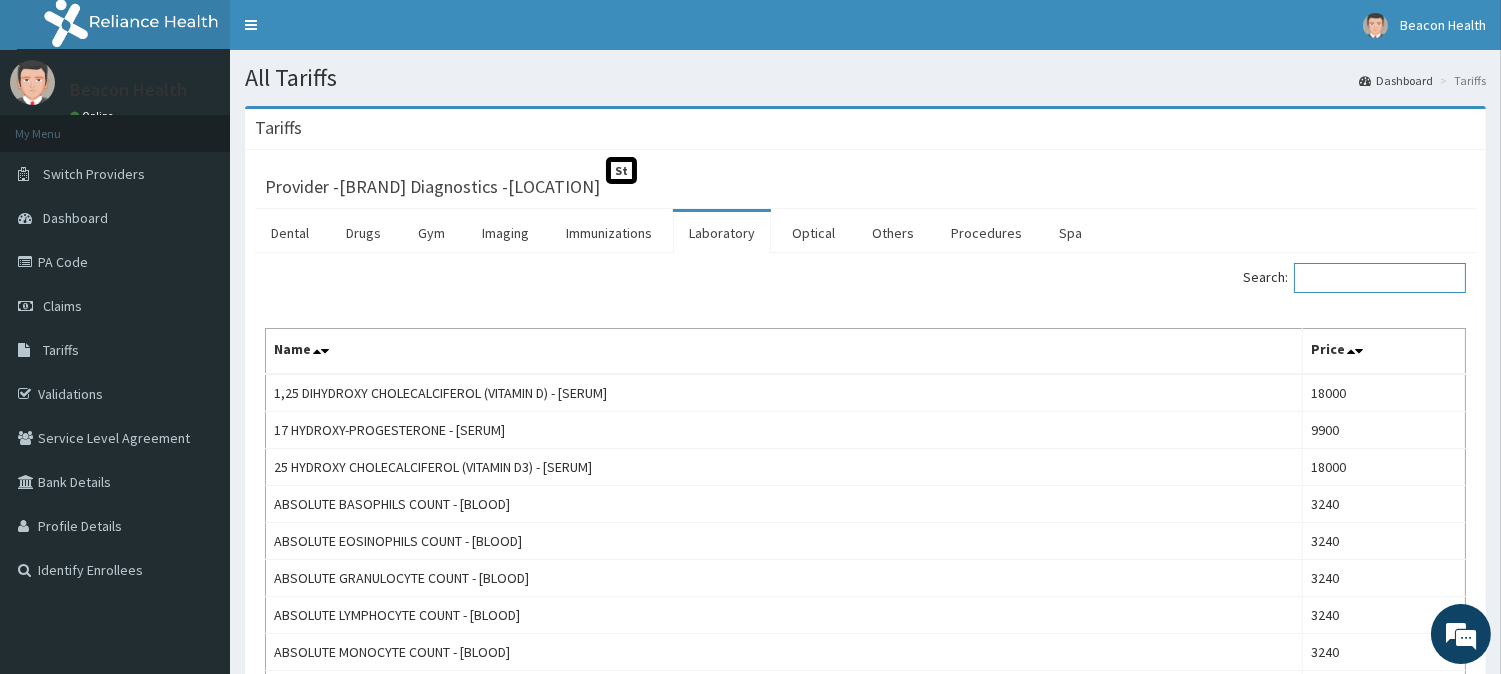 drag, startPoint x: 1373, startPoint y: 282, endPoint x: 1373, endPoint y: 294, distance: 12 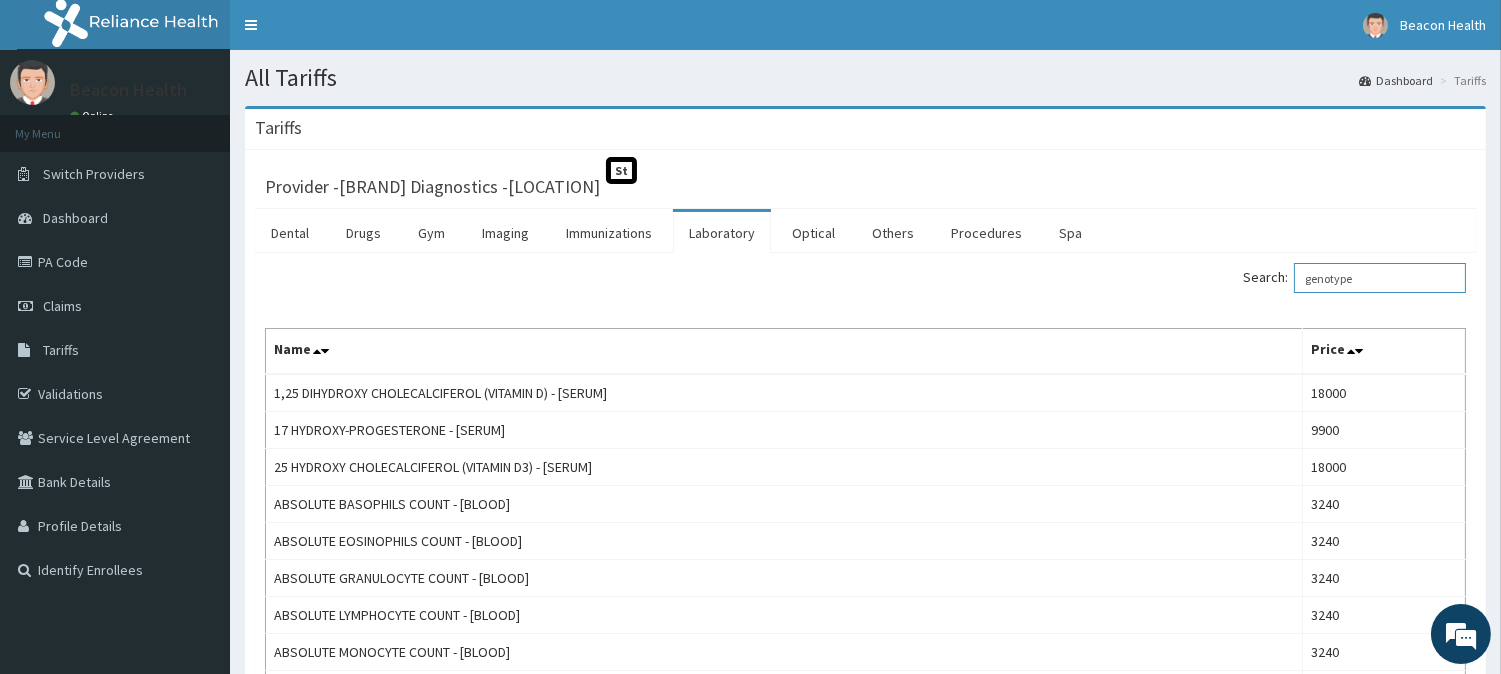 scroll, scrollTop: 0, scrollLeft: 0, axis: both 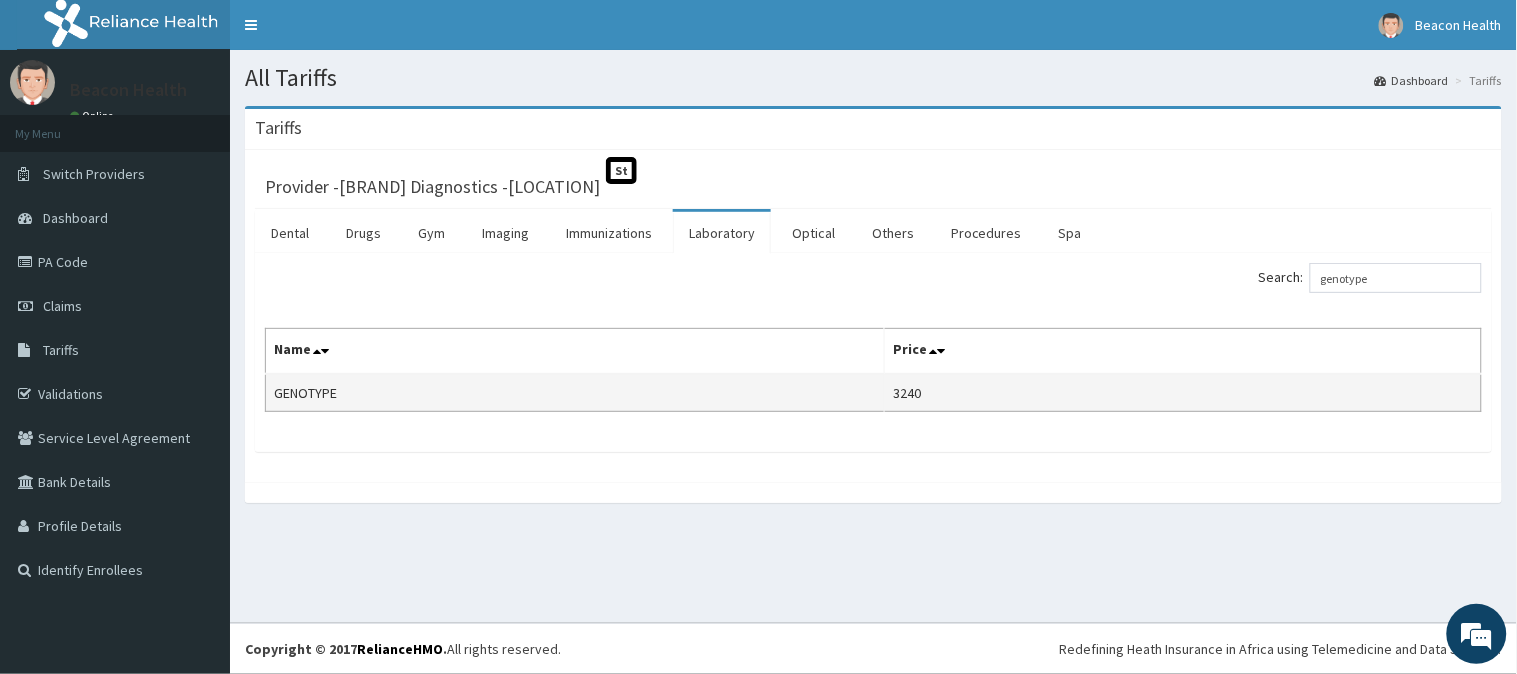 click on "3240" at bounding box center [1183, 393] 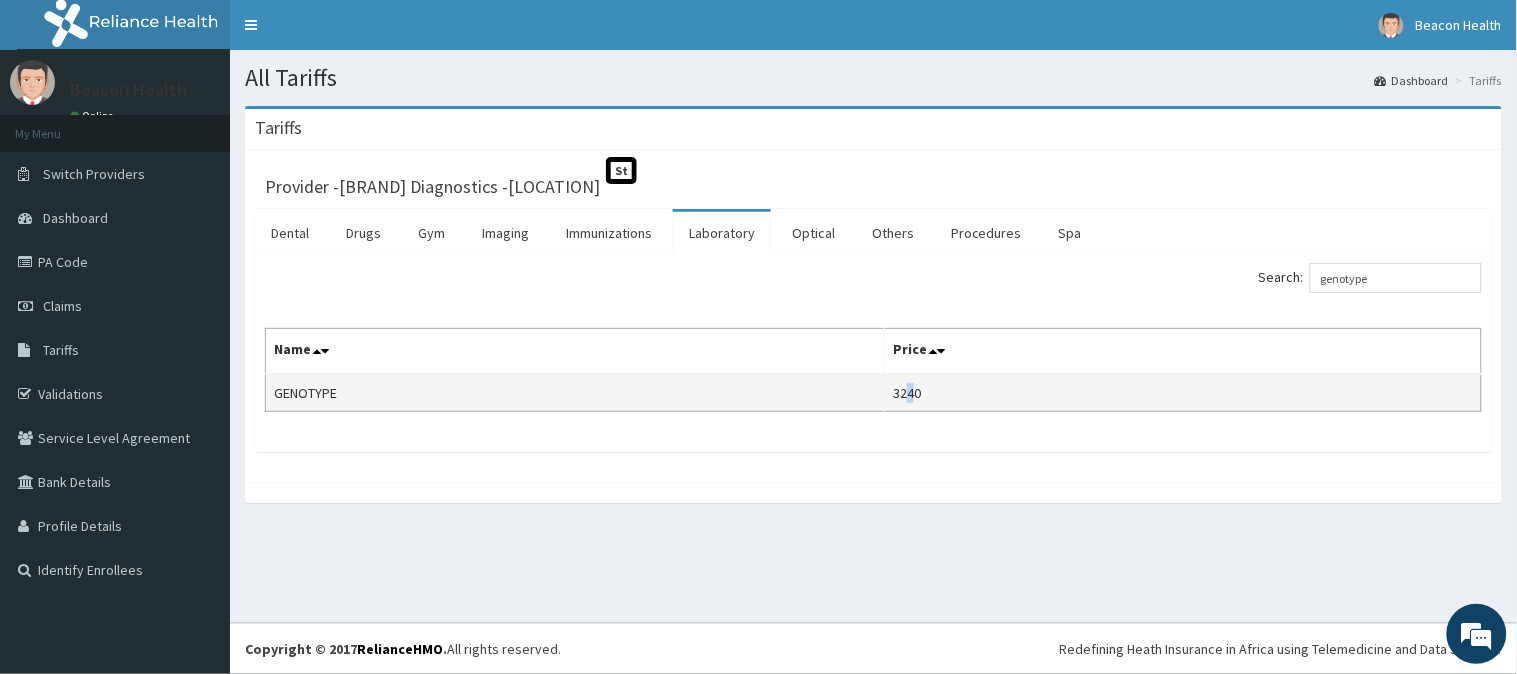 click on "3240" at bounding box center [1183, 393] 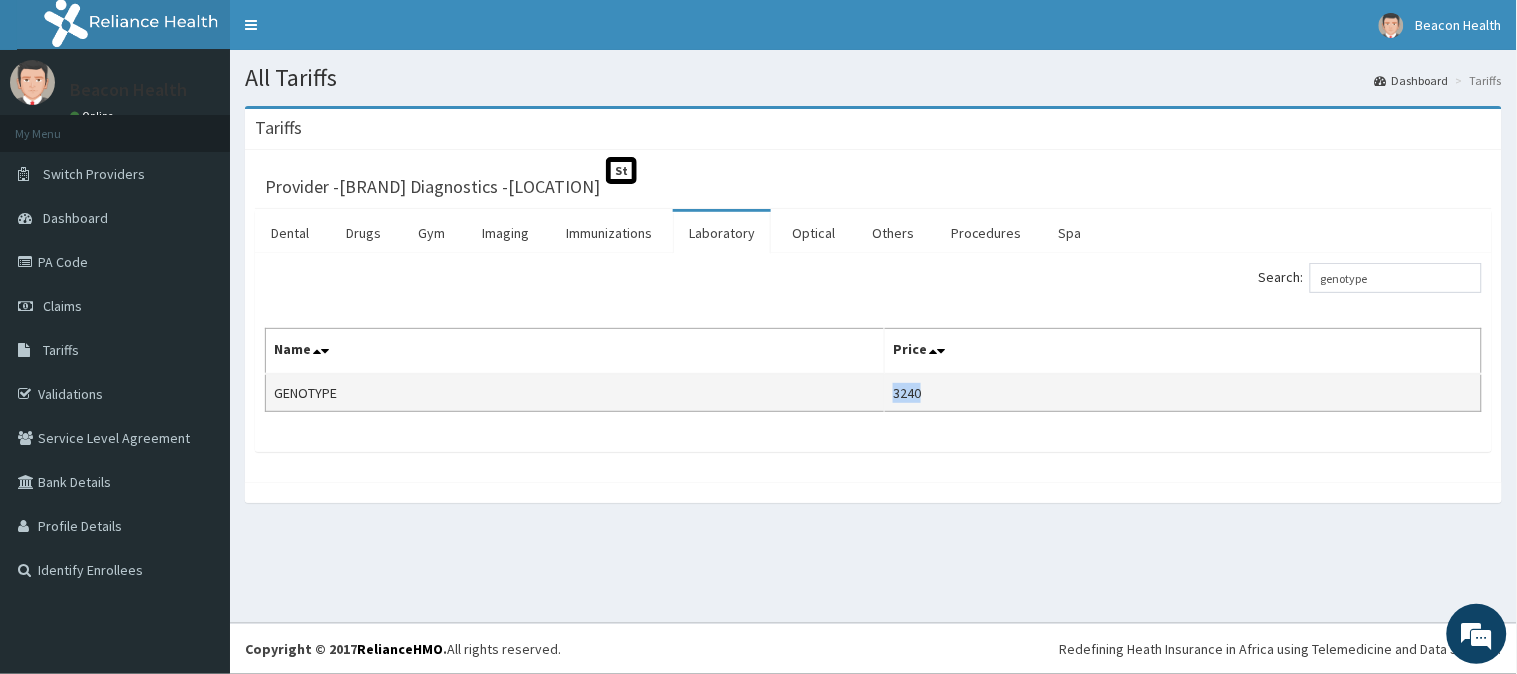 click on "3240" at bounding box center (1183, 393) 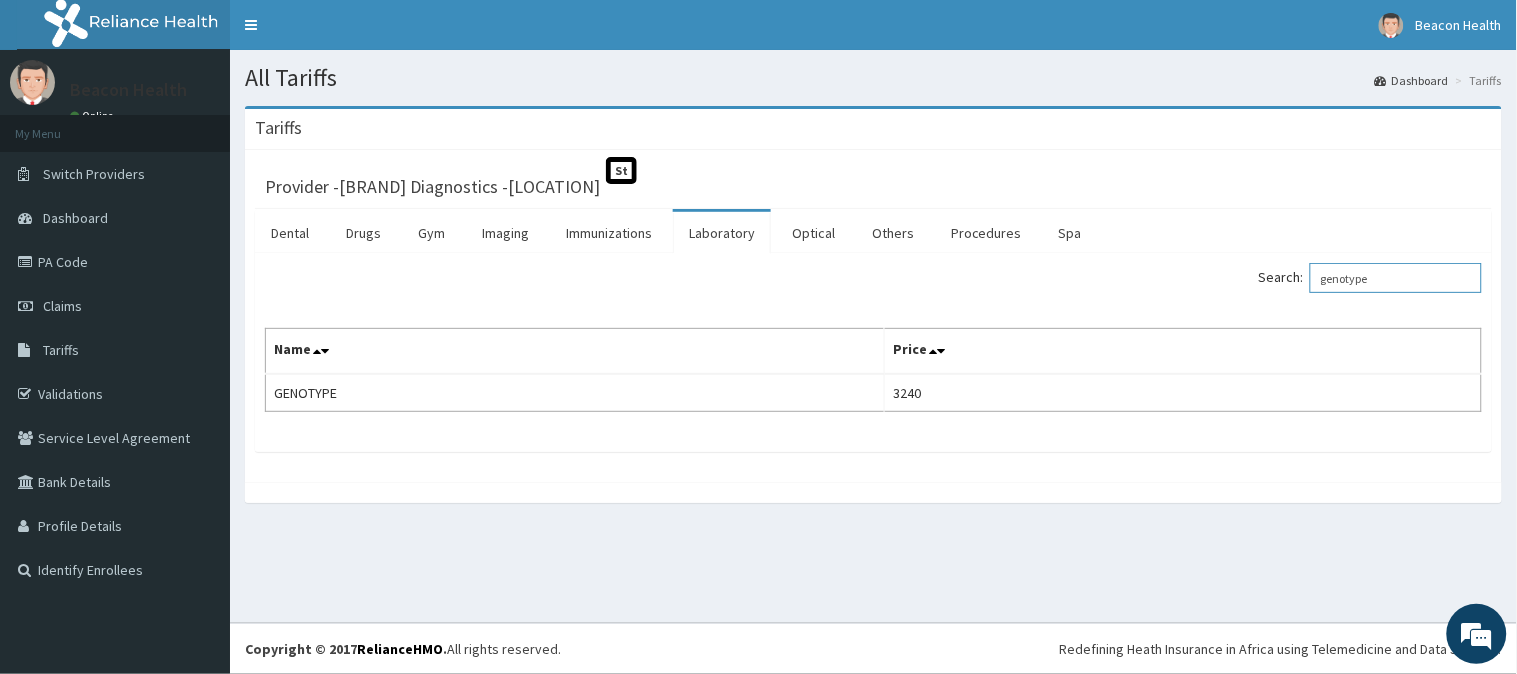 click on "genotype" at bounding box center (1396, 278) 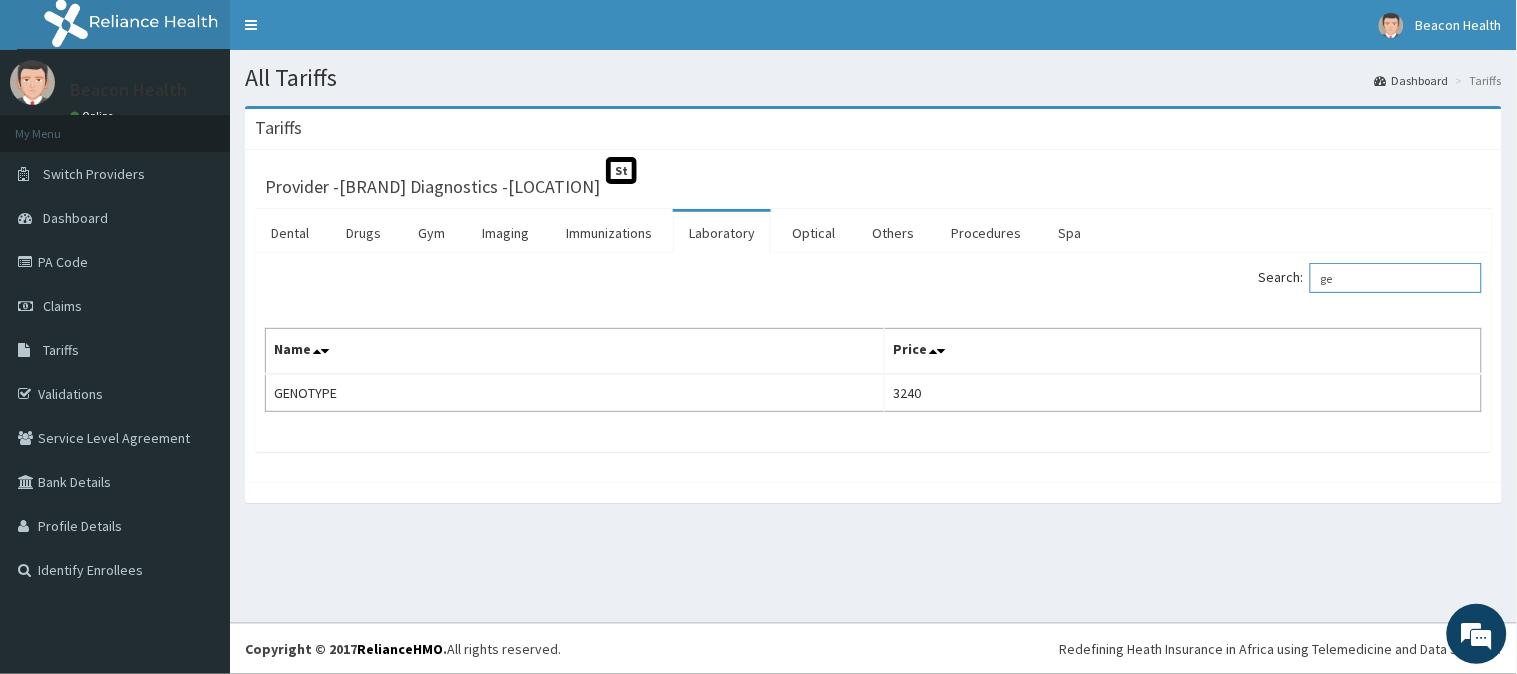 type on "g" 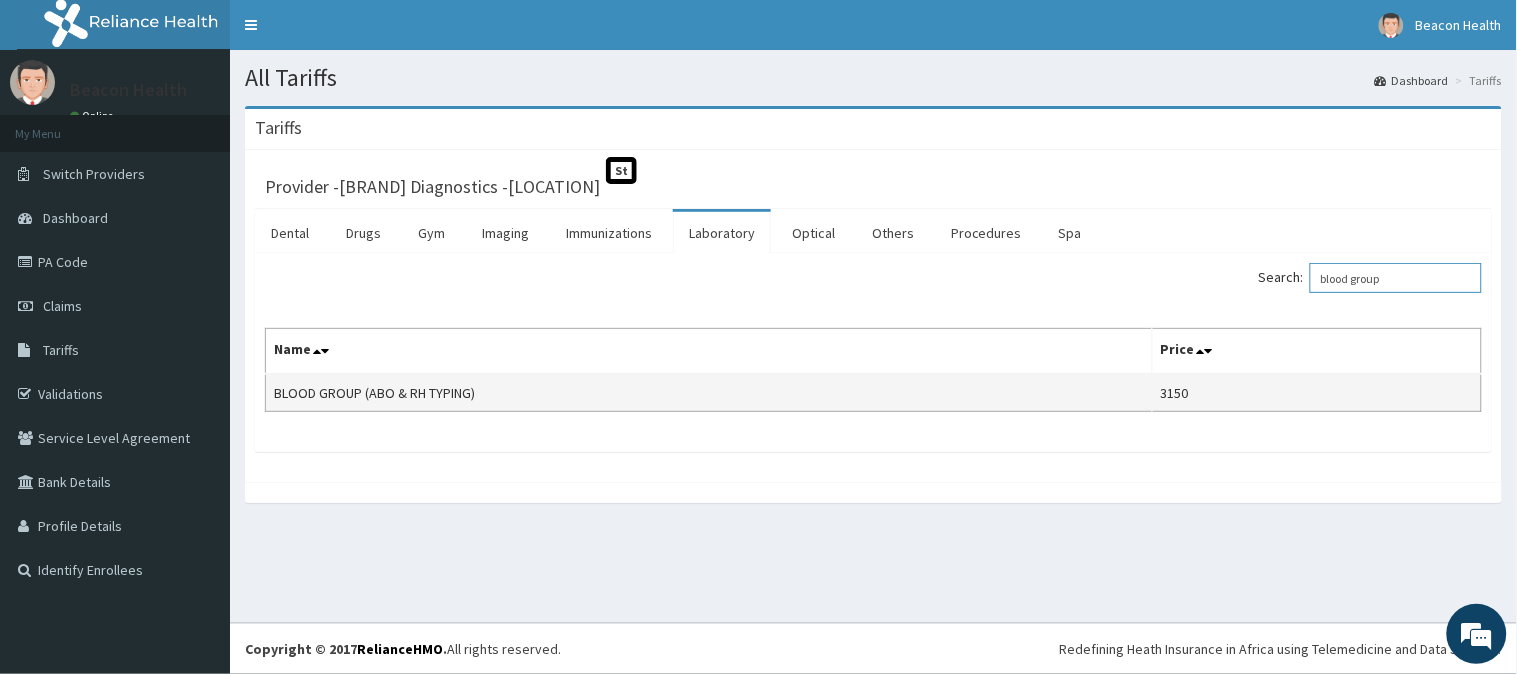 type on "blood group" 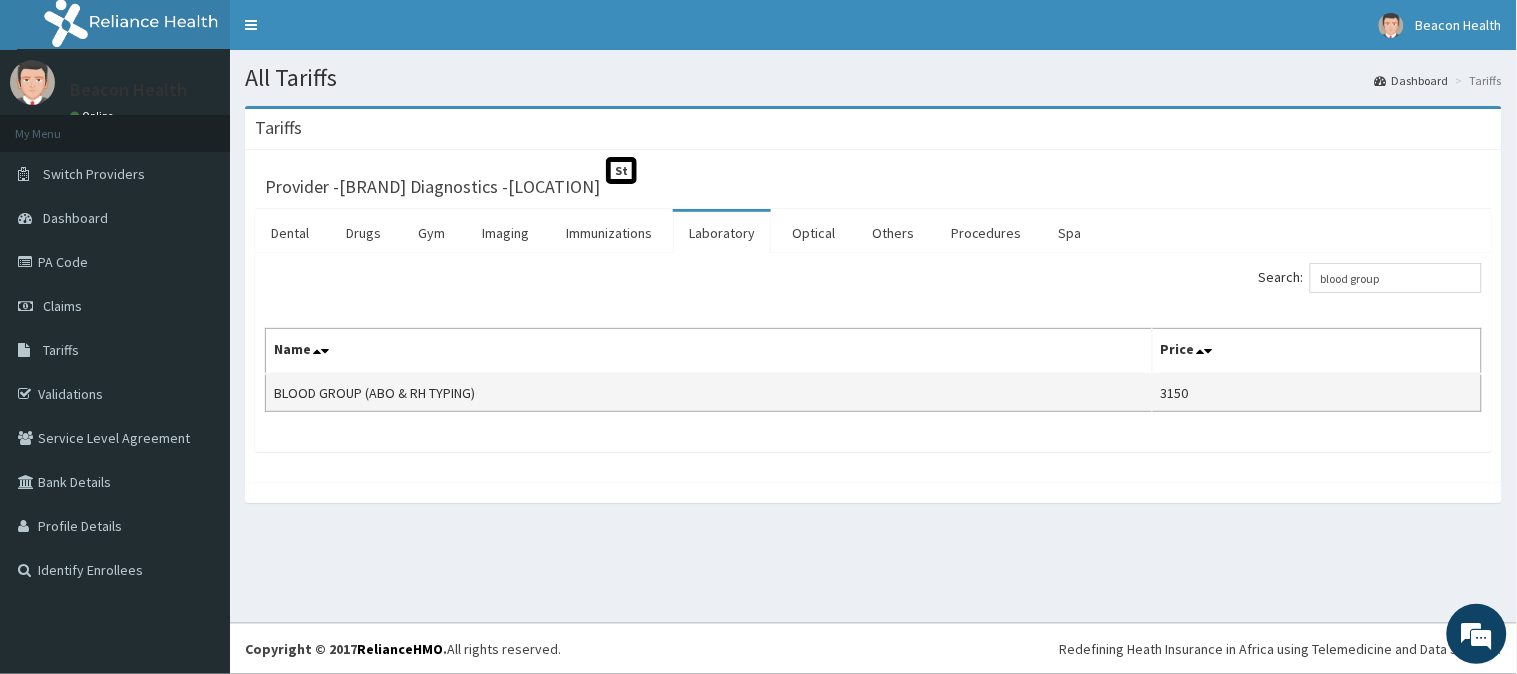 click on "3150" at bounding box center [1316, 393] 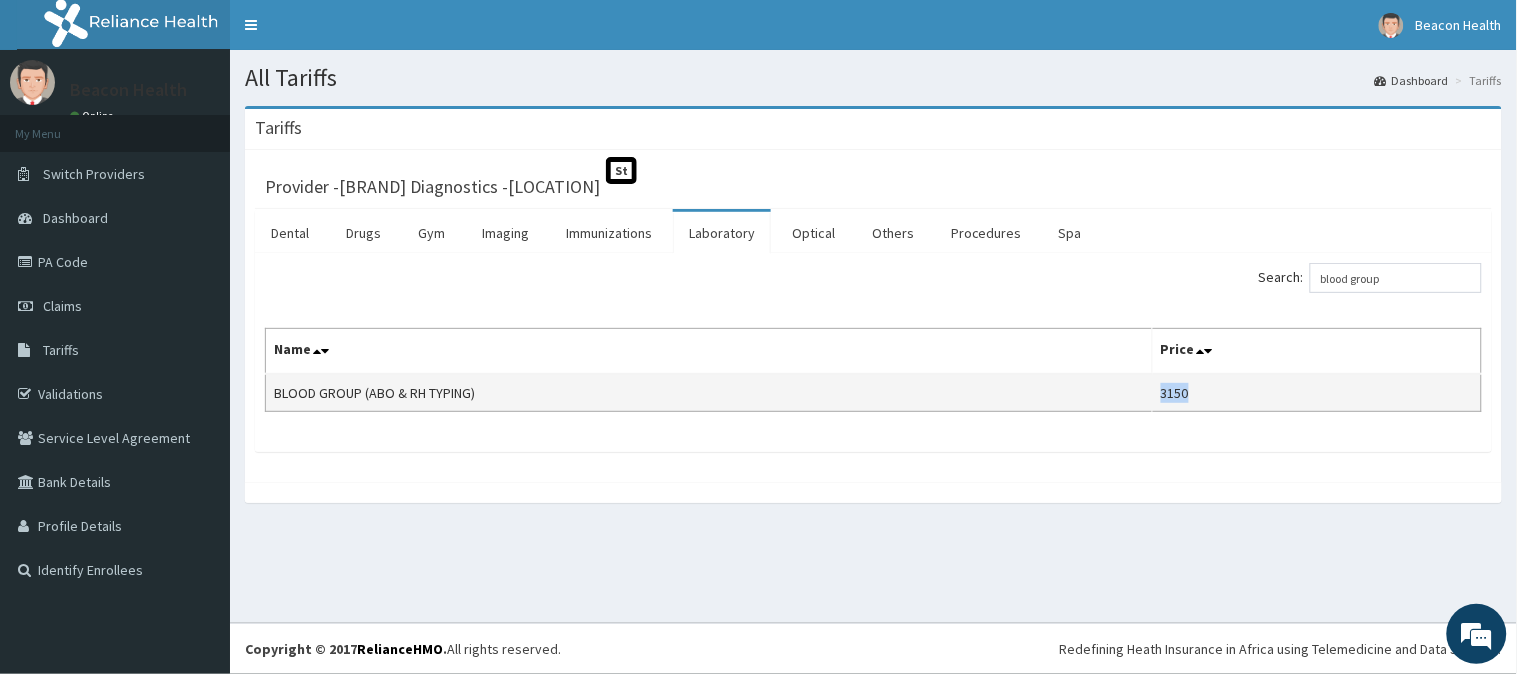 click on "3150" at bounding box center [1316, 393] 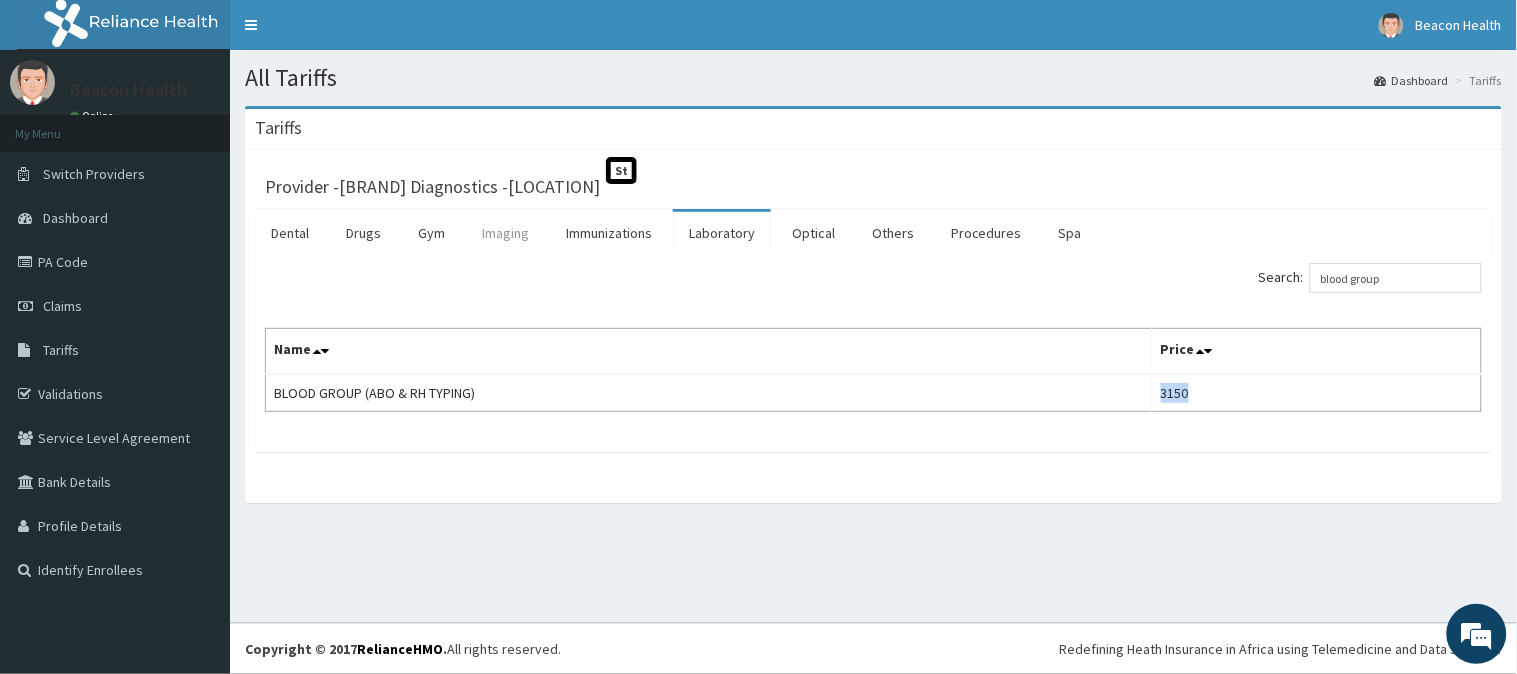 click on "Imaging" at bounding box center (505, 233) 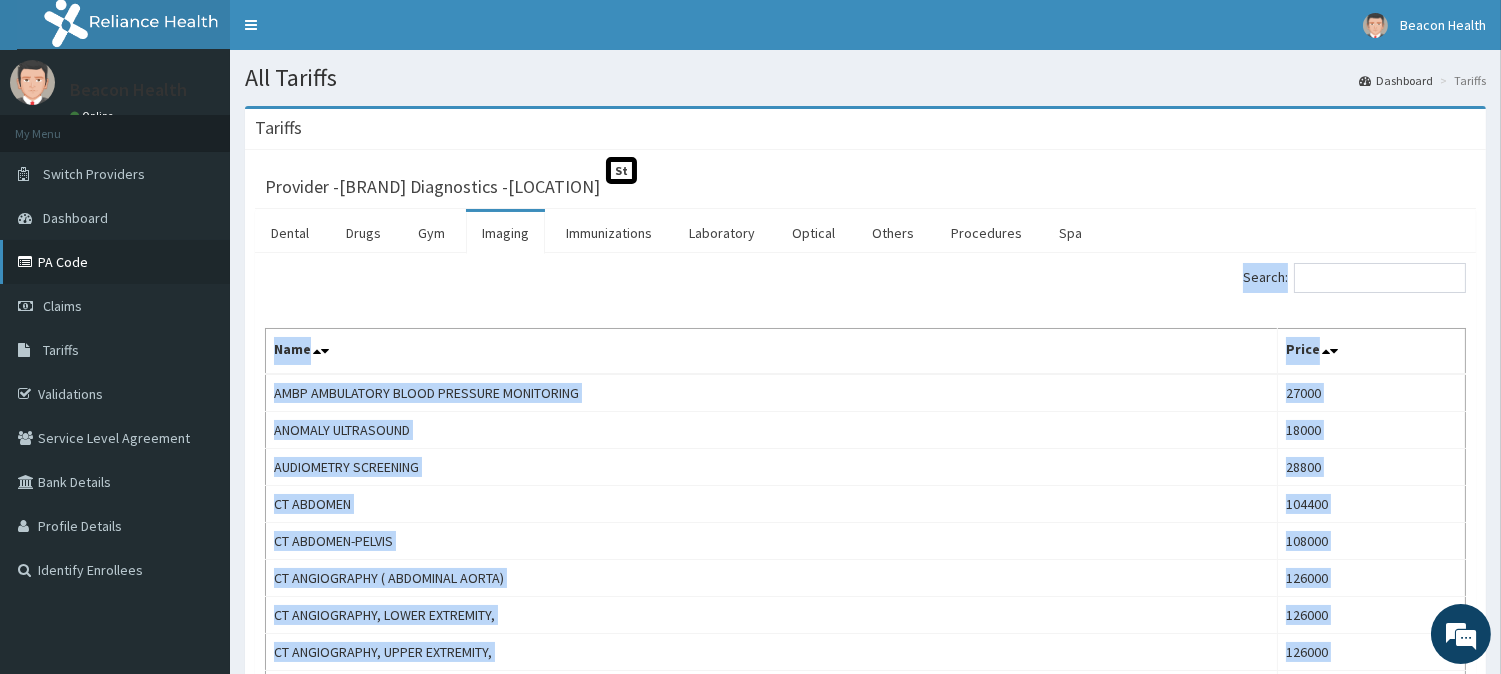 click on "PA Code" at bounding box center [115, 262] 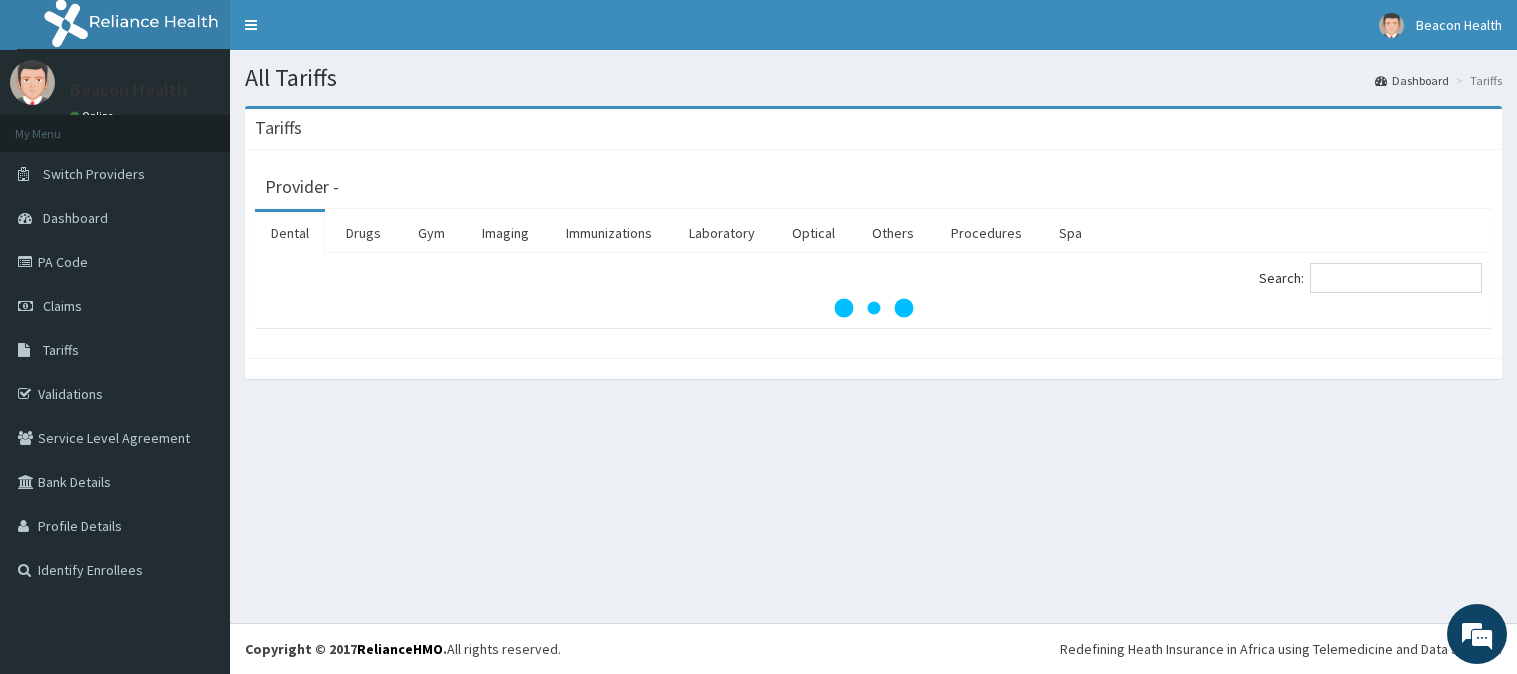 scroll, scrollTop: 0, scrollLeft: 0, axis: both 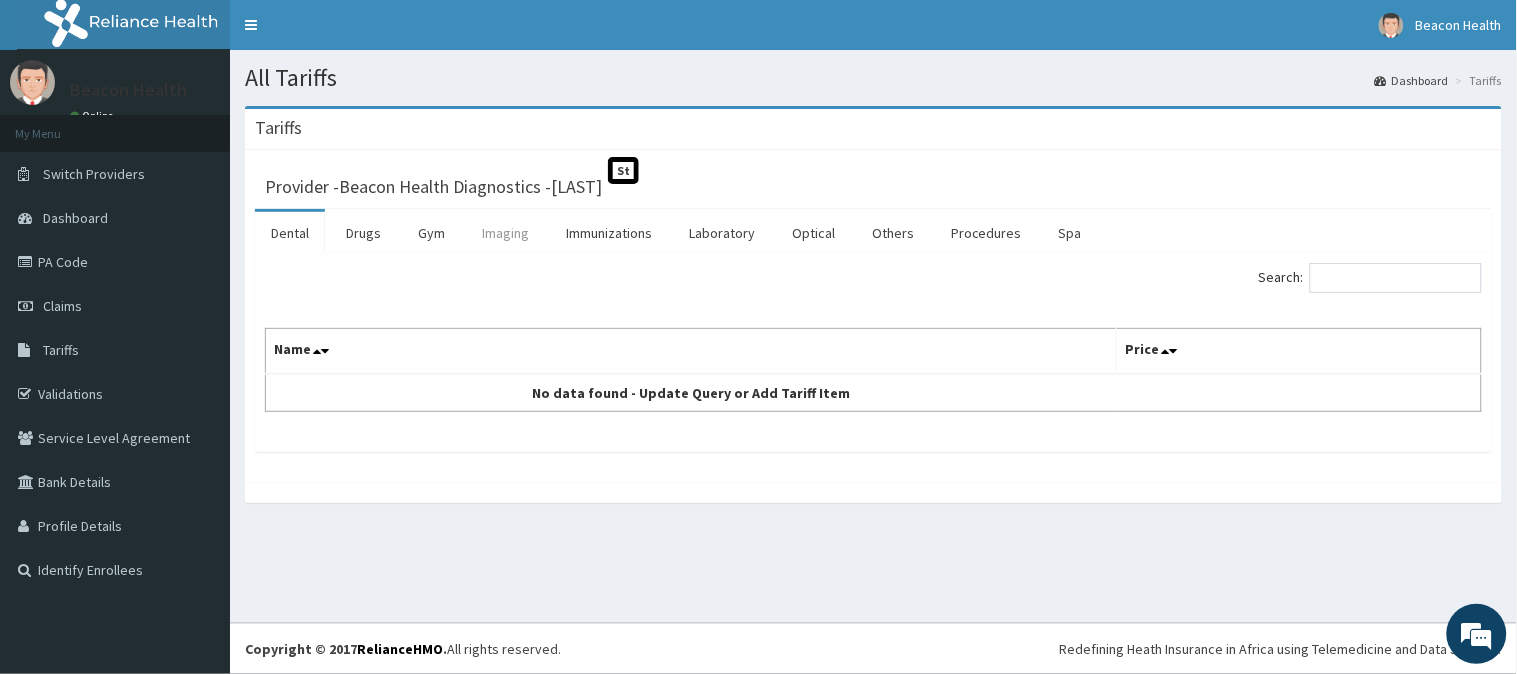 click on "Imaging" at bounding box center [505, 233] 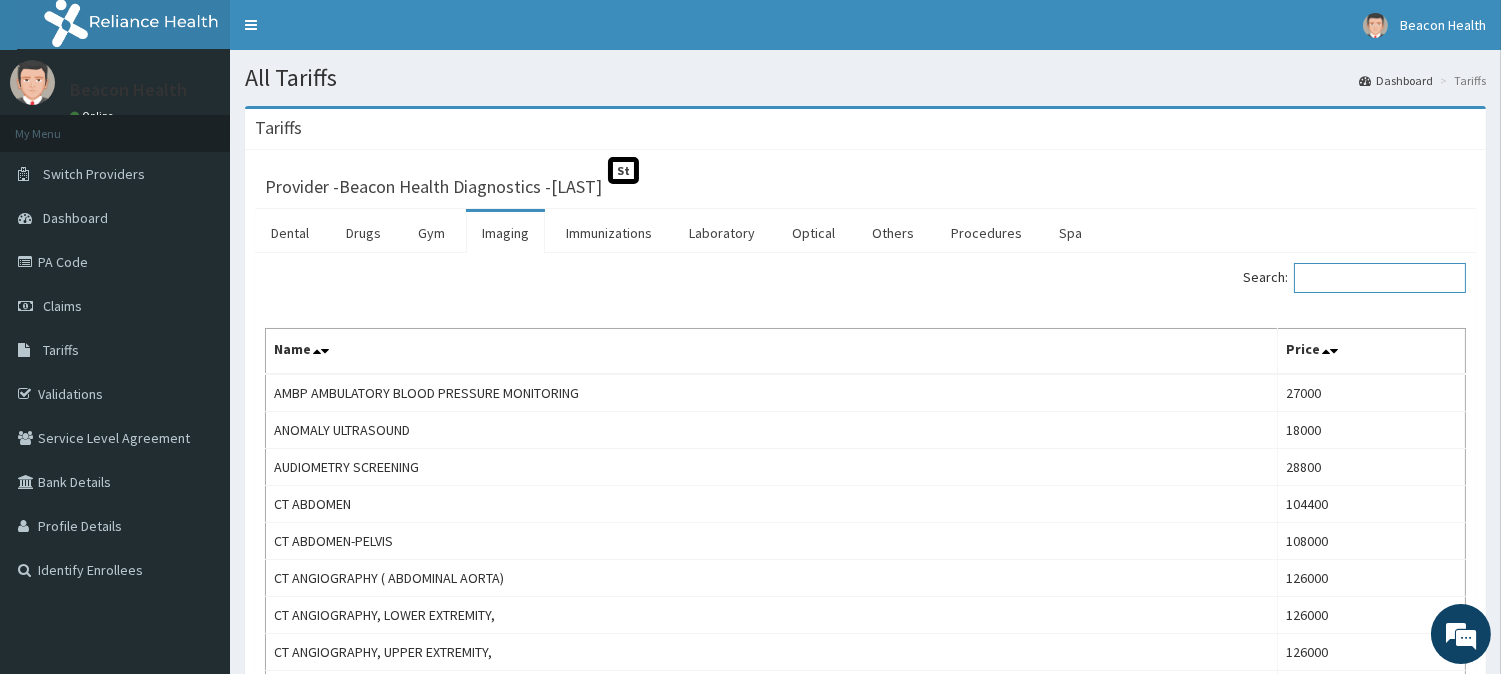 paste on "Xray Ankle Ap / Lateral (2 View)" 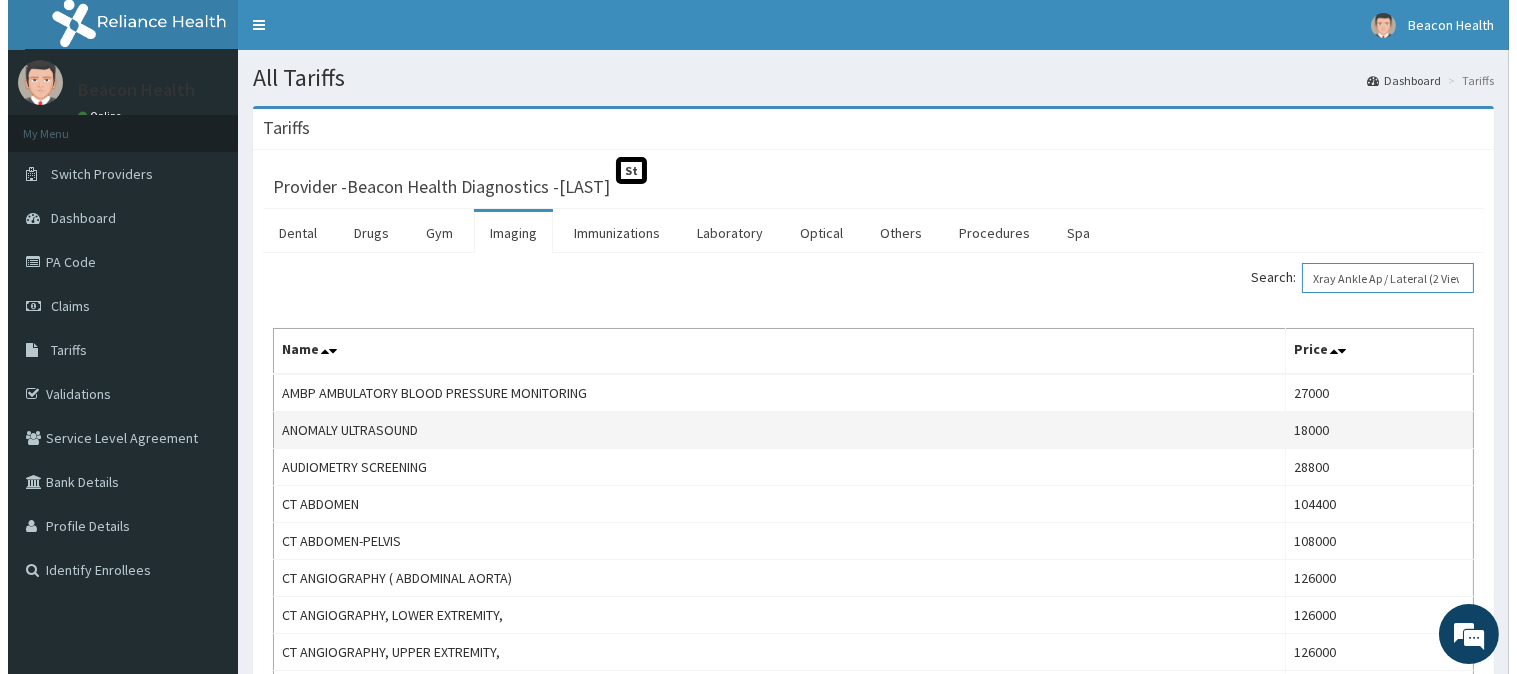 scroll, scrollTop: 0, scrollLeft: 40, axis: horizontal 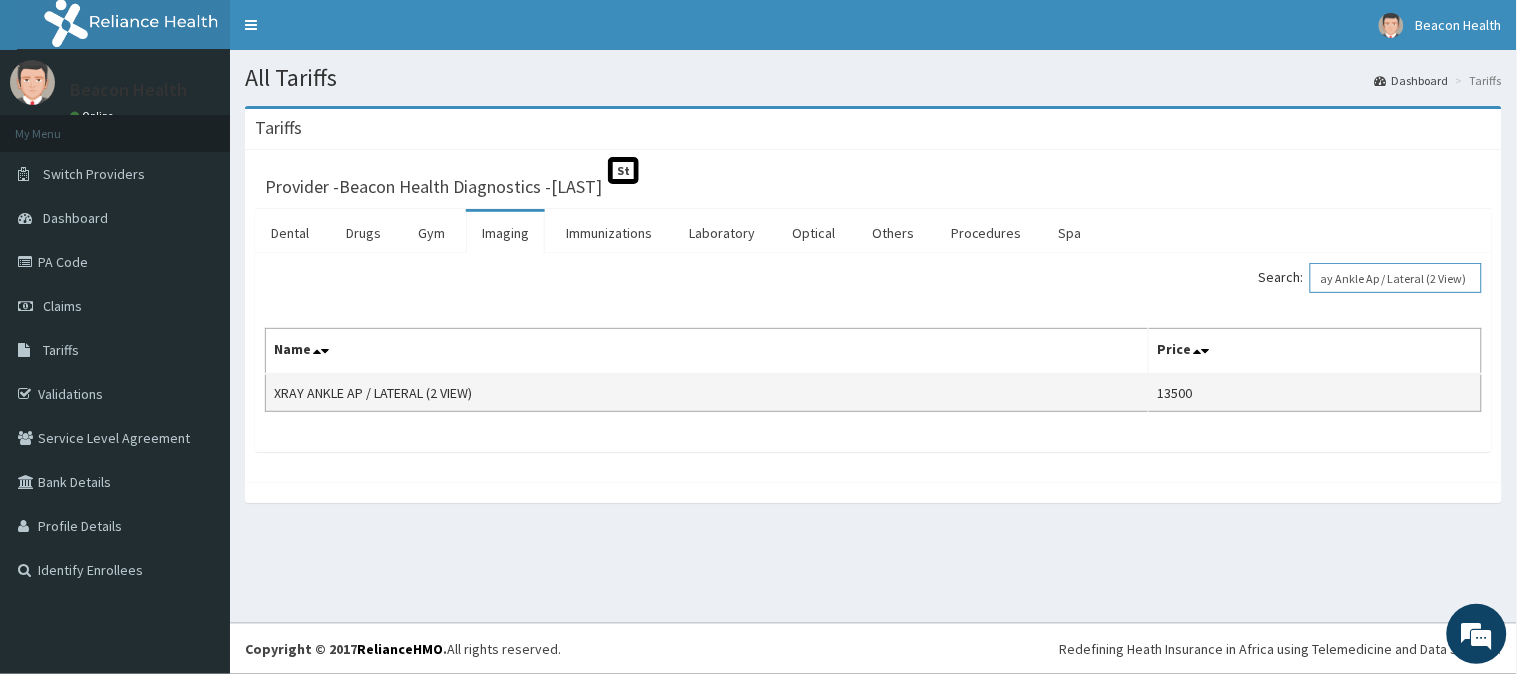 type on "Xray Ankle Ap / Lateral (2 View)" 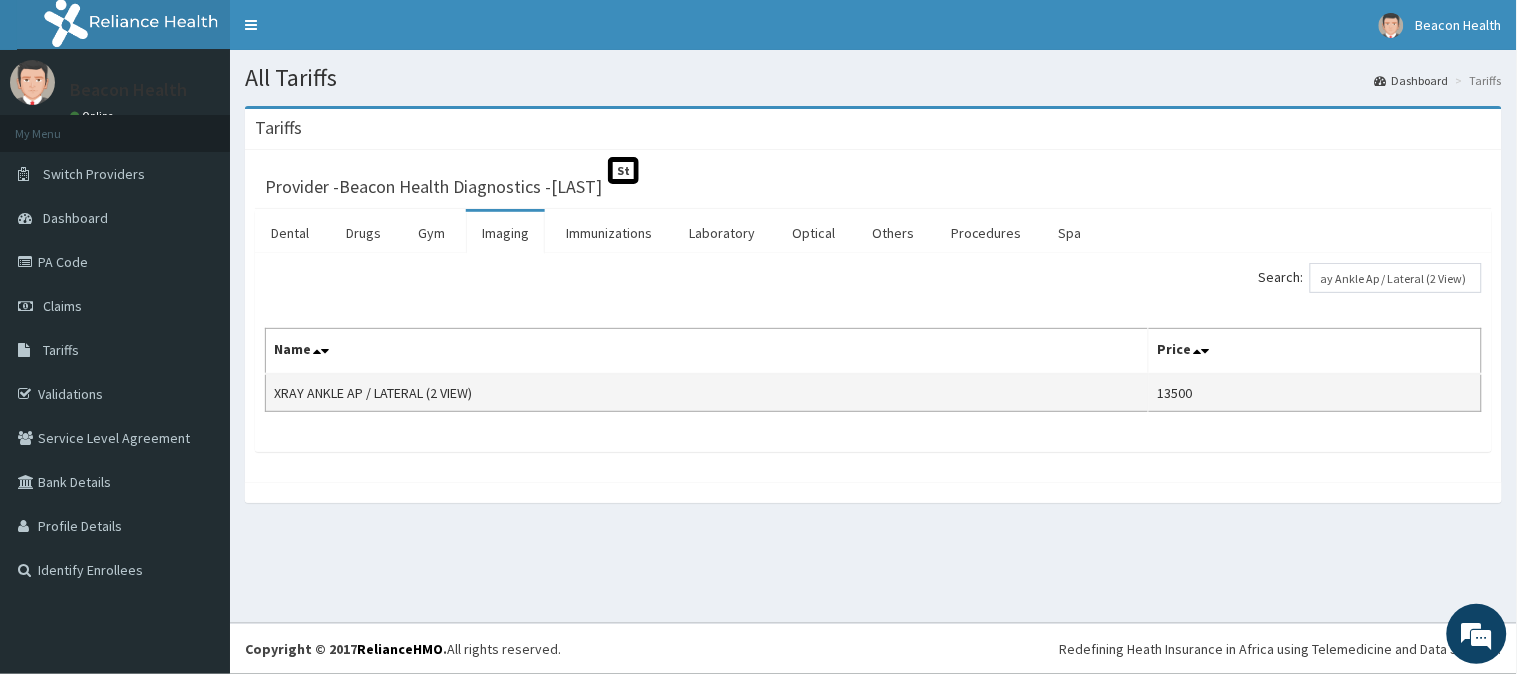 scroll, scrollTop: 0, scrollLeft: 0, axis: both 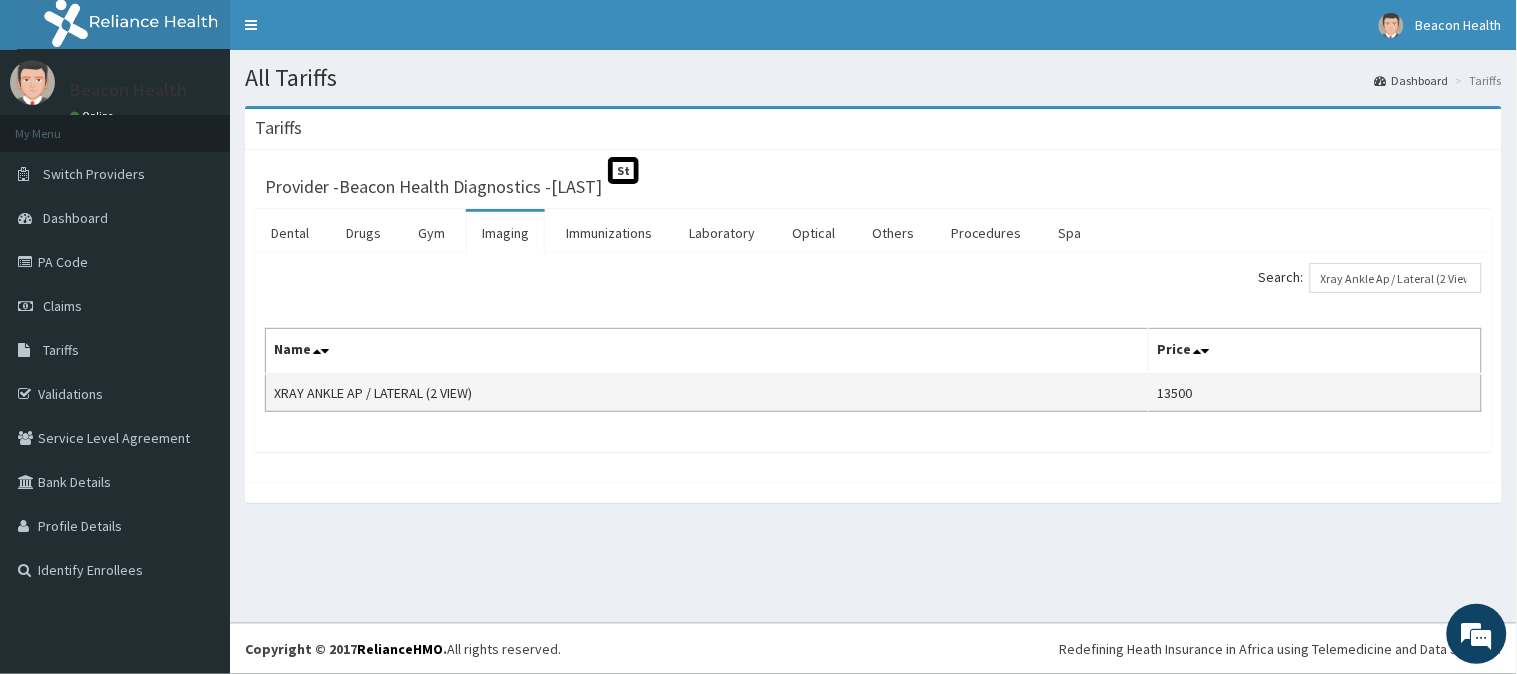click on "13500" at bounding box center (1315, 393) 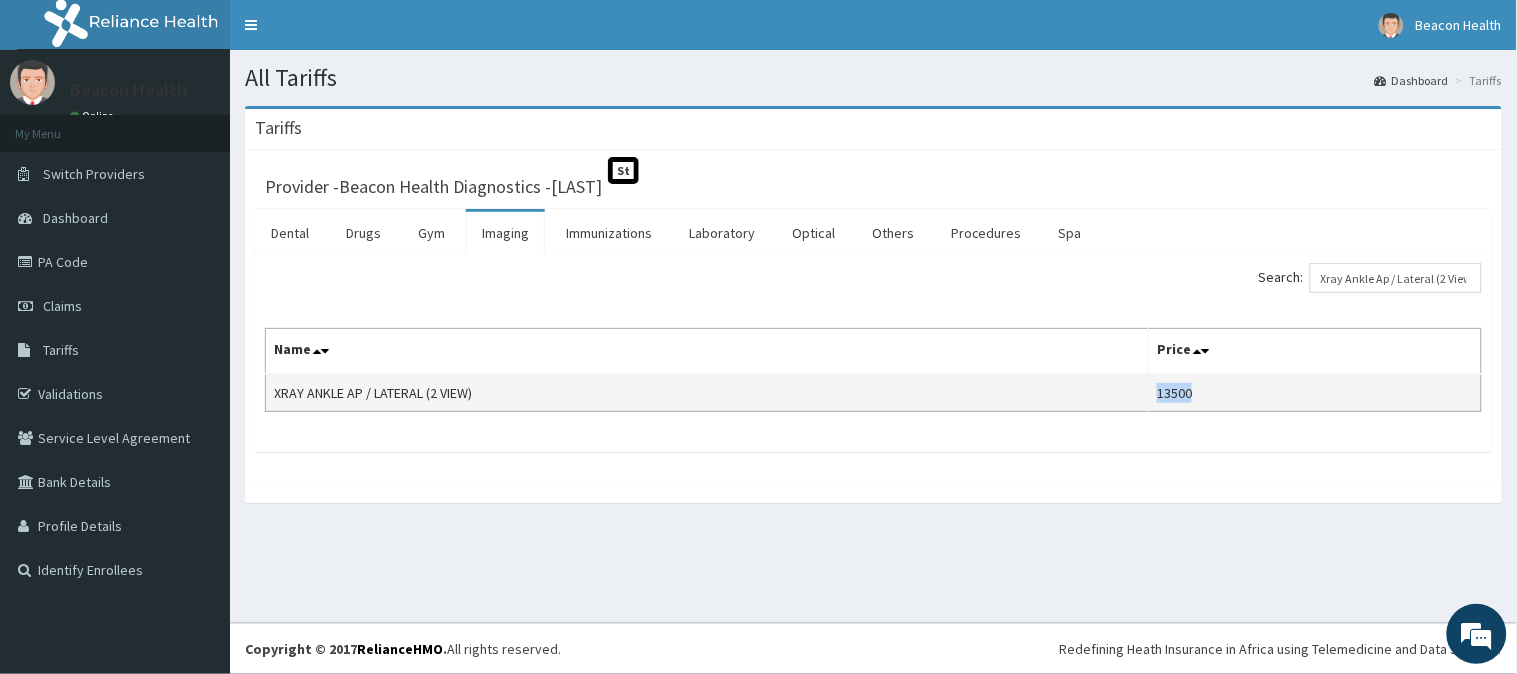 click on "13500" at bounding box center [1315, 393] 